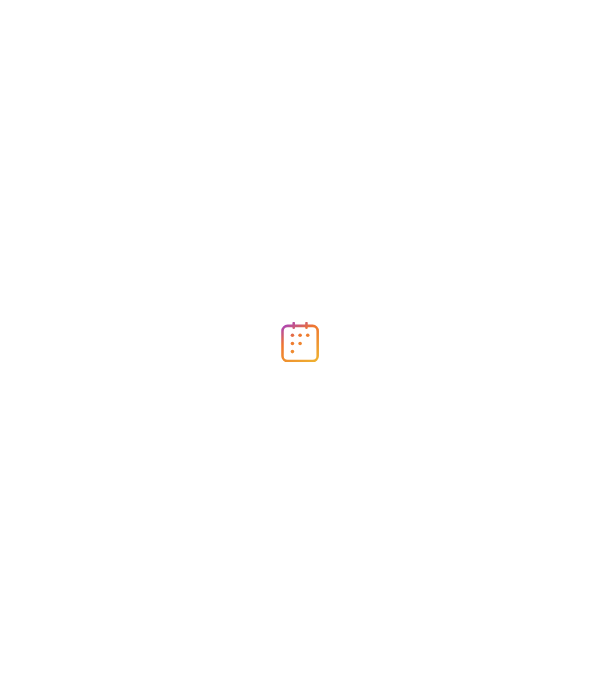 scroll, scrollTop: 0, scrollLeft: 0, axis: both 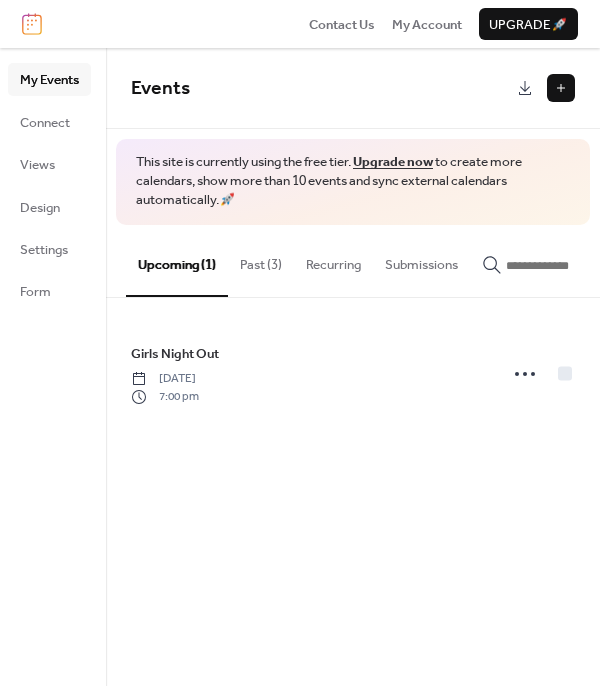 click on "Past (3)" at bounding box center (261, 260) 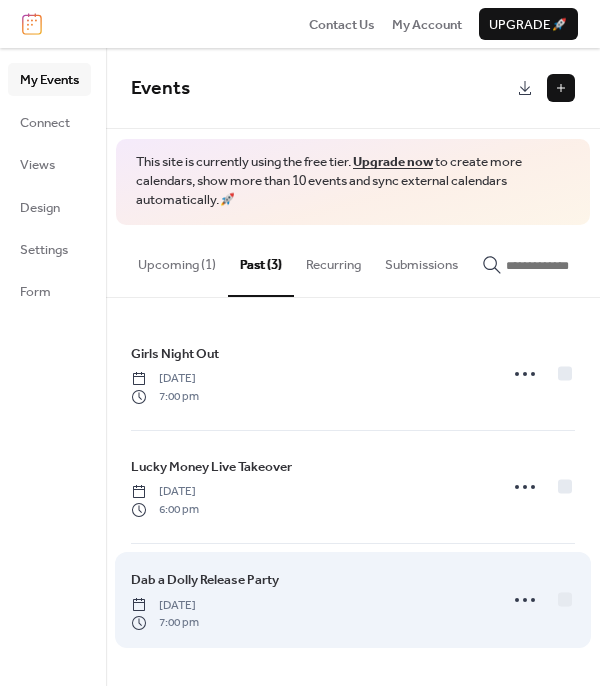 click on "Dab a Dolly Release Party [DATE] 7:00 pm" at bounding box center (308, 600) 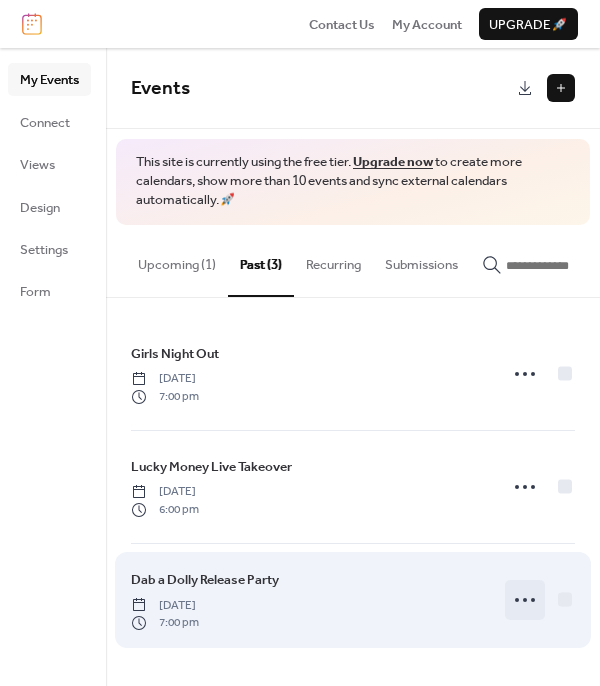 click 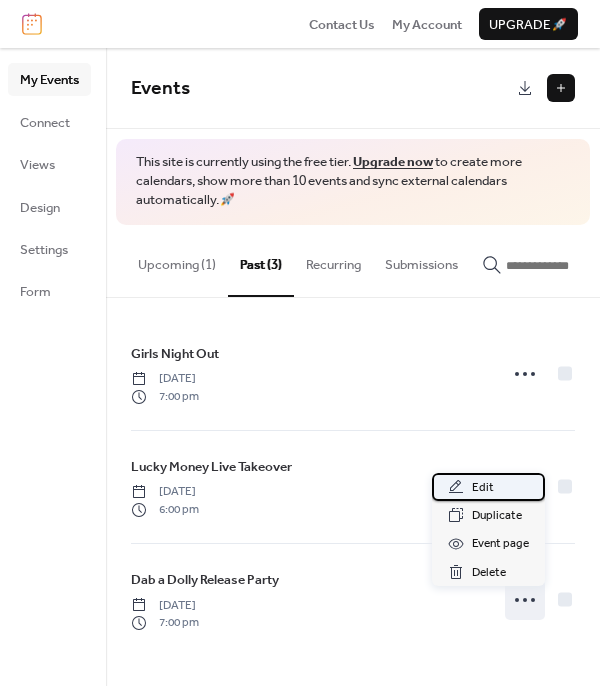 click on "Edit" at bounding box center [488, 487] 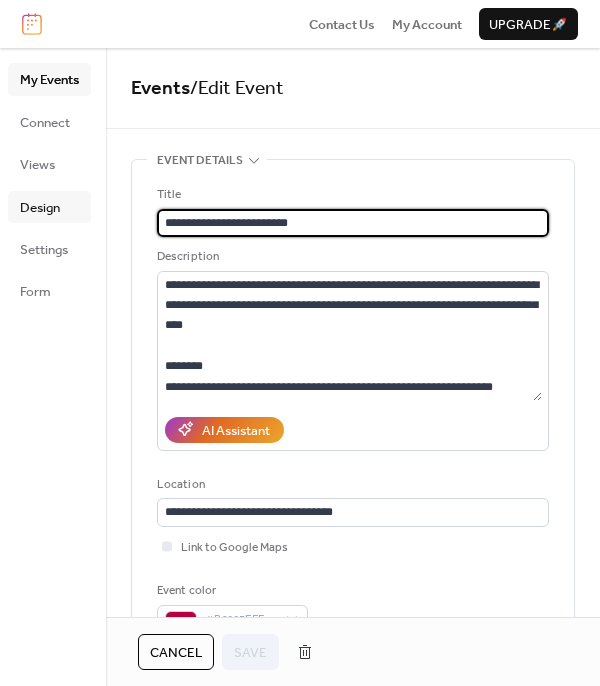 scroll, scrollTop: 0, scrollLeft: 0, axis: both 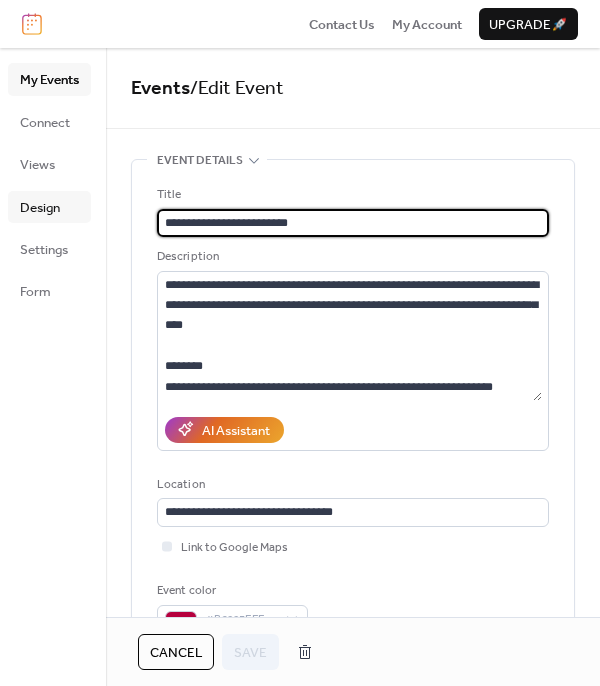 drag, startPoint x: 324, startPoint y: 226, endPoint x: 63, endPoint y: 217, distance: 261.15512 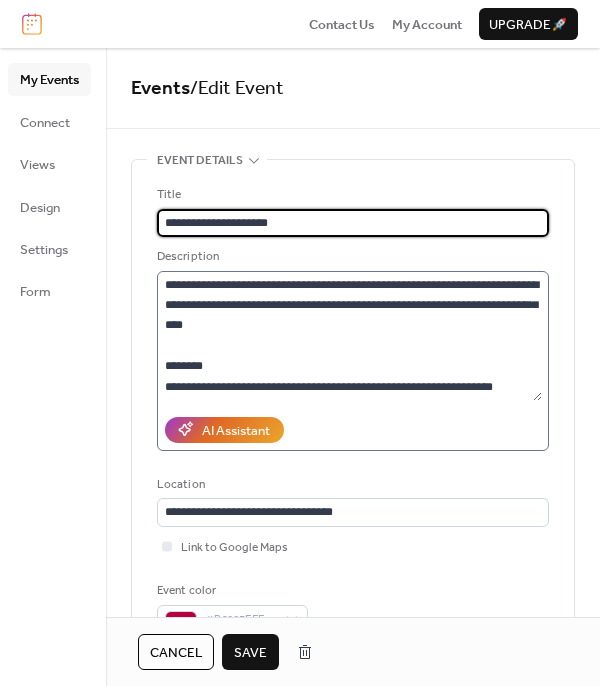 type on "**********" 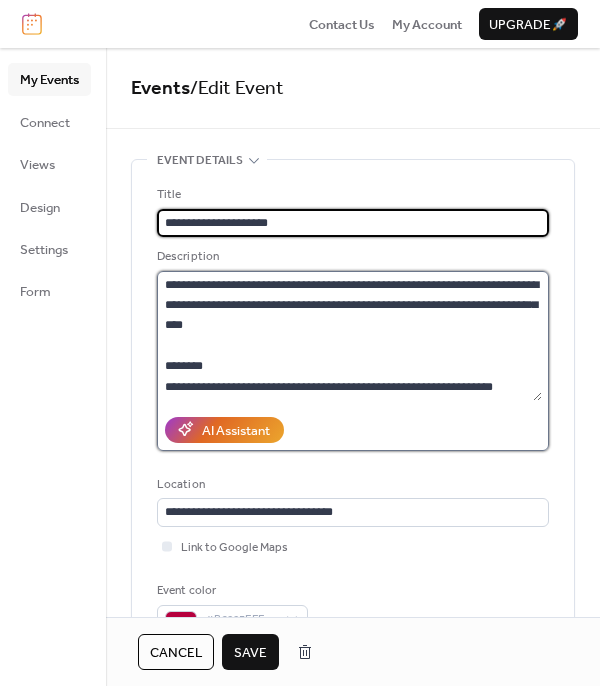 click on "**********" at bounding box center [349, 336] 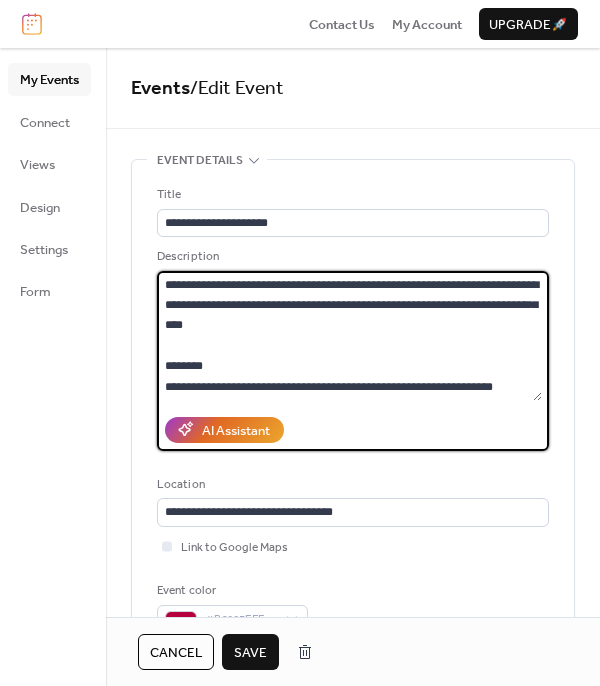drag, startPoint x: 272, startPoint y: 318, endPoint x: 232, endPoint y: 281, distance: 54.48853 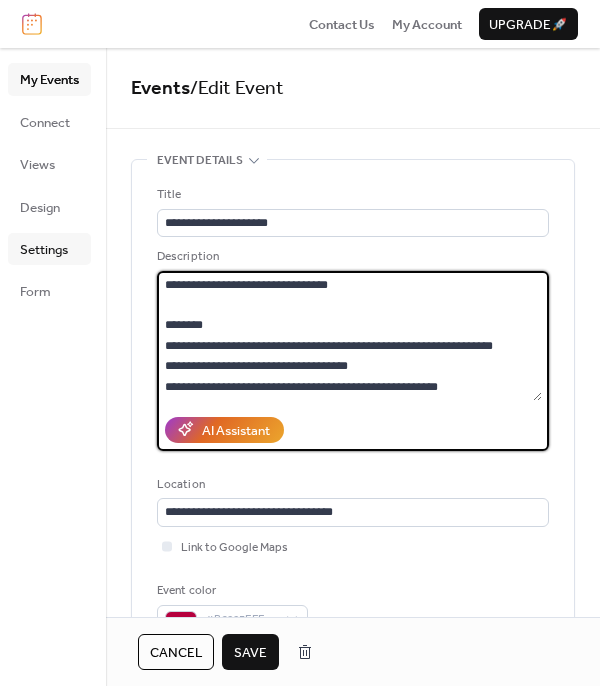 drag, startPoint x: 355, startPoint y: 294, endPoint x: 86, endPoint y: 262, distance: 270.89667 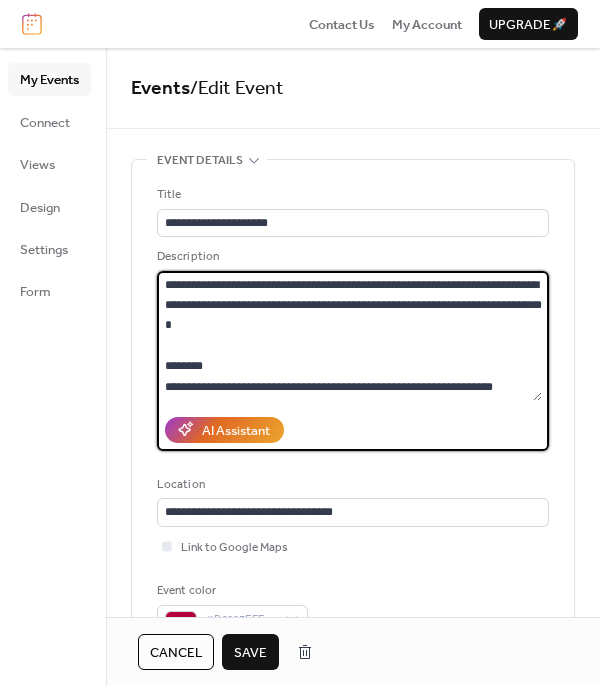click on "**********" at bounding box center [349, 336] 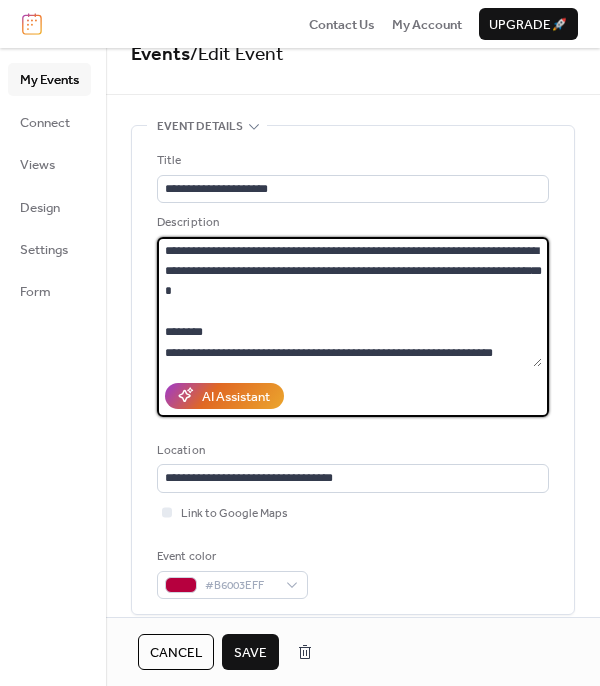 scroll, scrollTop: 47, scrollLeft: 0, axis: vertical 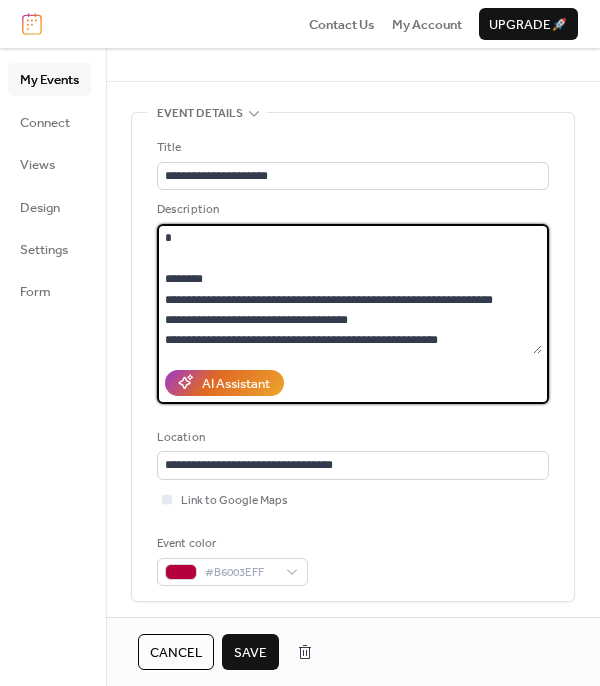 drag, startPoint x: 469, startPoint y: 341, endPoint x: 154, endPoint y: 303, distance: 317.28378 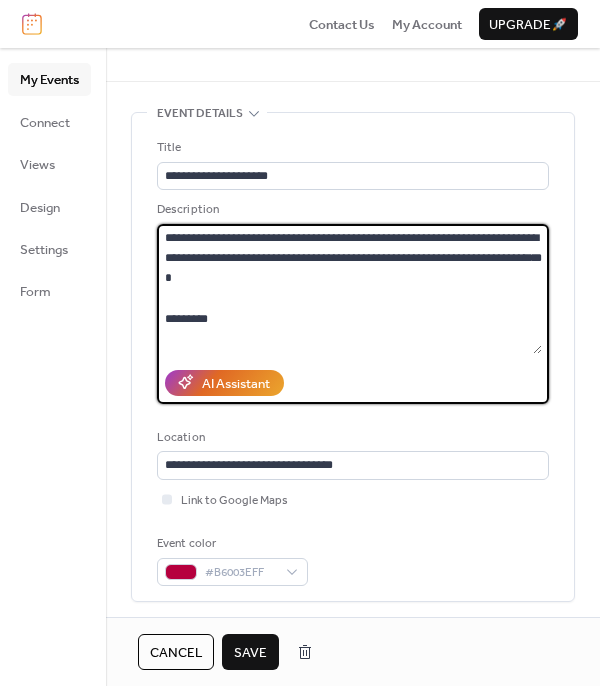 scroll, scrollTop: 0, scrollLeft: 0, axis: both 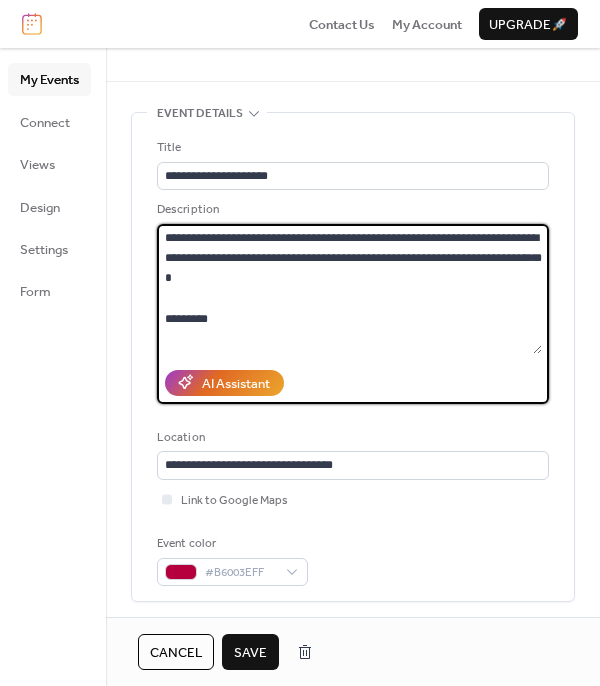 paste on "**********" 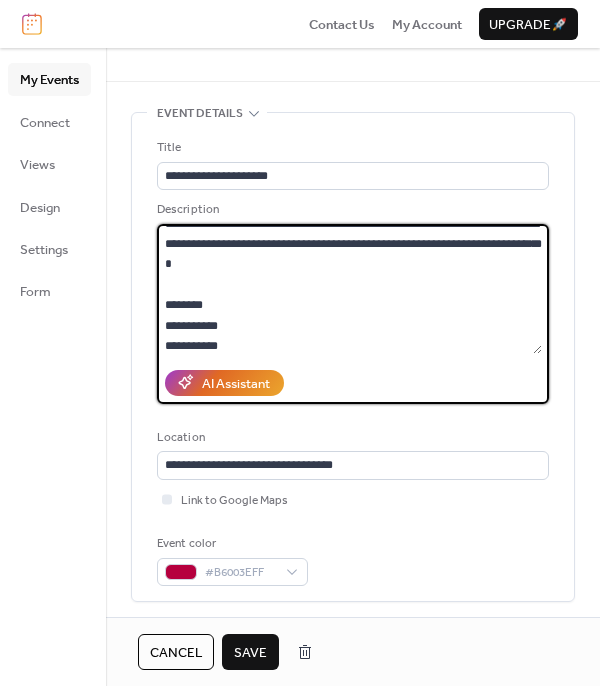 scroll, scrollTop: 0, scrollLeft: 0, axis: both 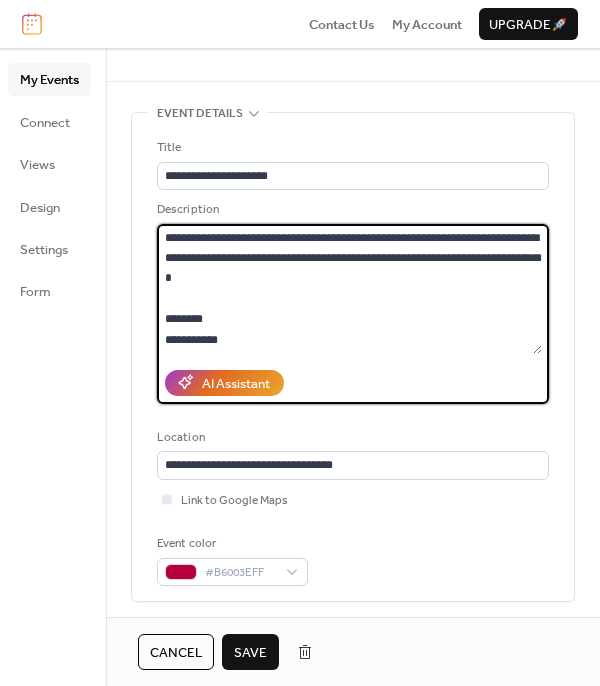 drag, startPoint x: 223, startPoint y: 313, endPoint x: 145, endPoint y: 313, distance: 78 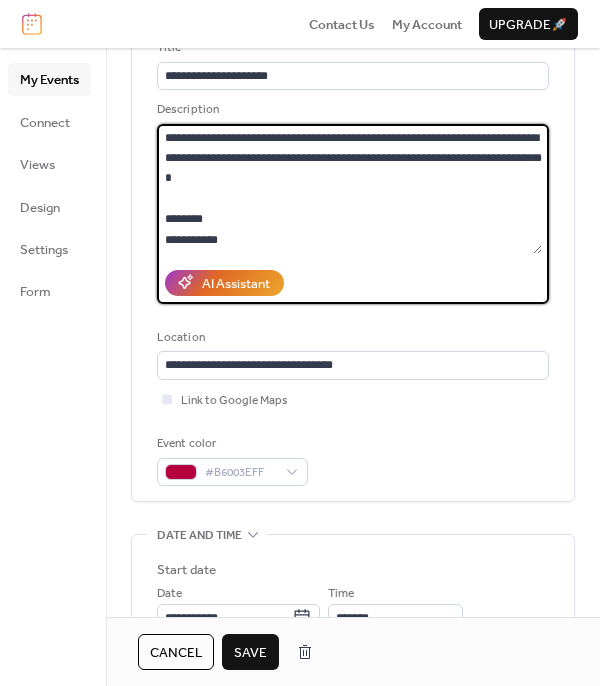scroll, scrollTop: 151, scrollLeft: 0, axis: vertical 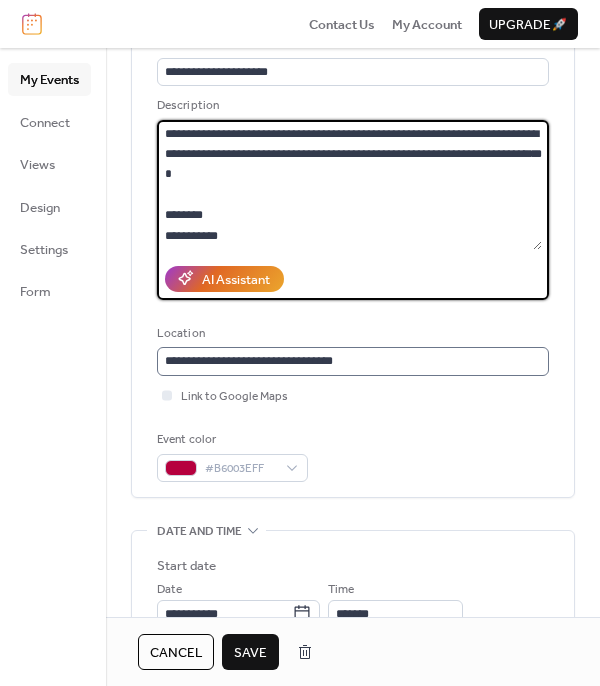 type on "**********" 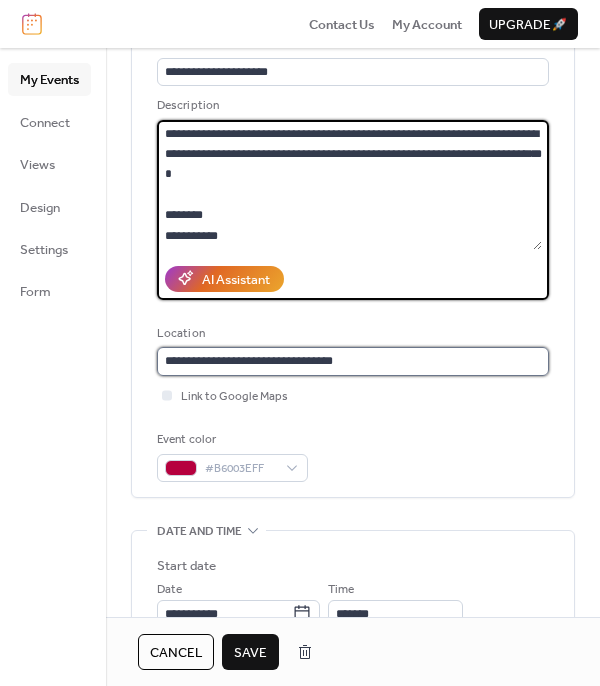 click on "**********" at bounding box center [353, 361] 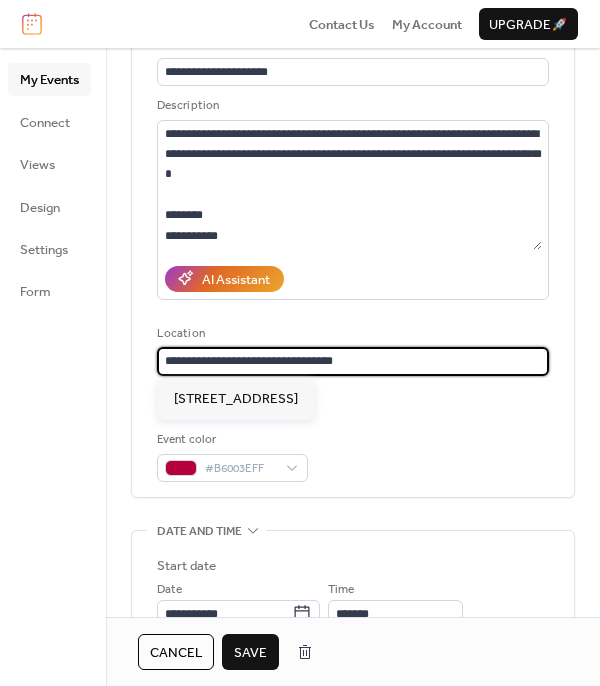 drag, startPoint x: 388, startPoint y: 356, endPoint x: 58, endPoint y: 357, distance: 330.00153 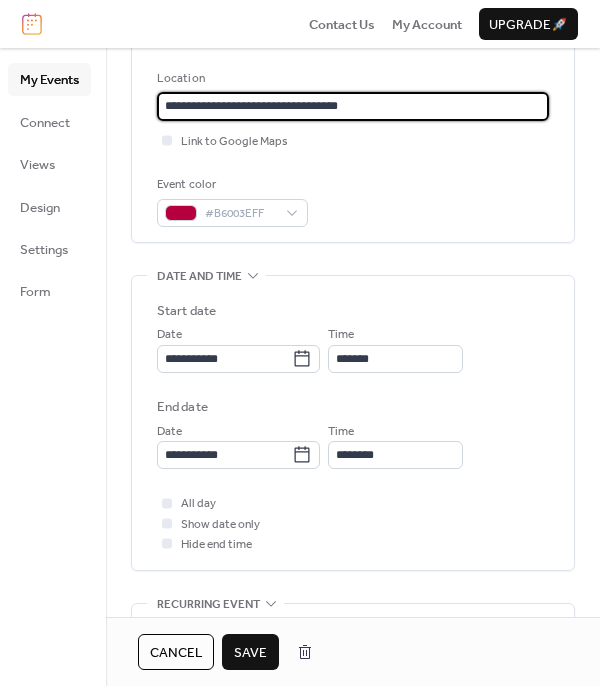 scroll, scrollTop: 409, scrollLeft: 0, axis: vertical 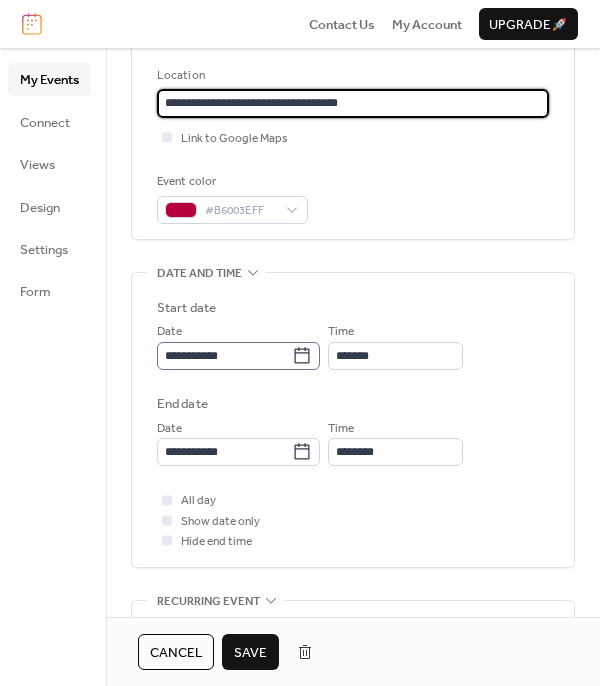 type on "**********" 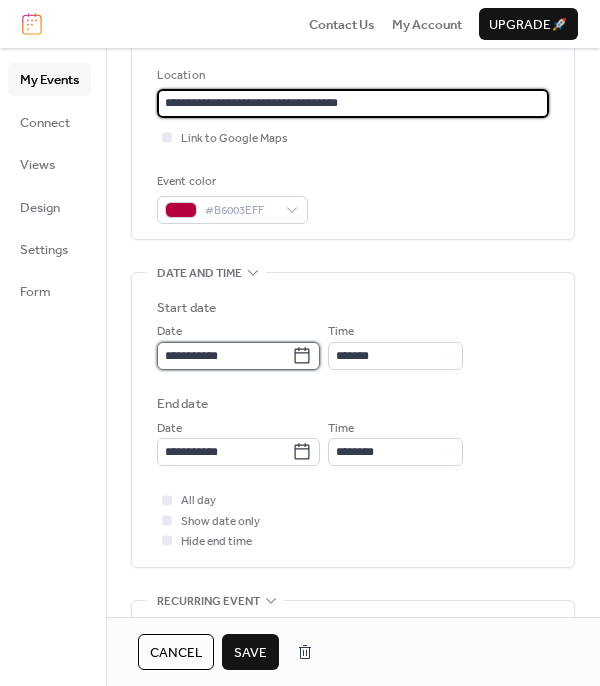 click on "**********" at bounding box center (224, 356) 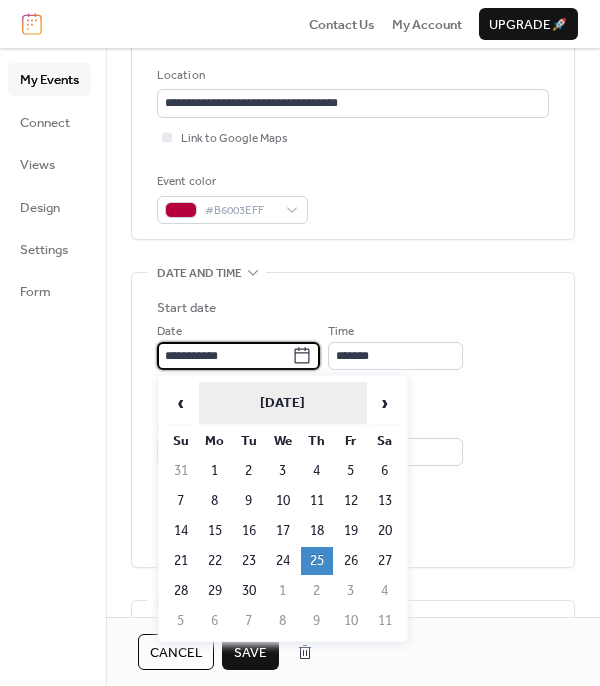 click on "[DATE]" at bounding box center (283, 403) 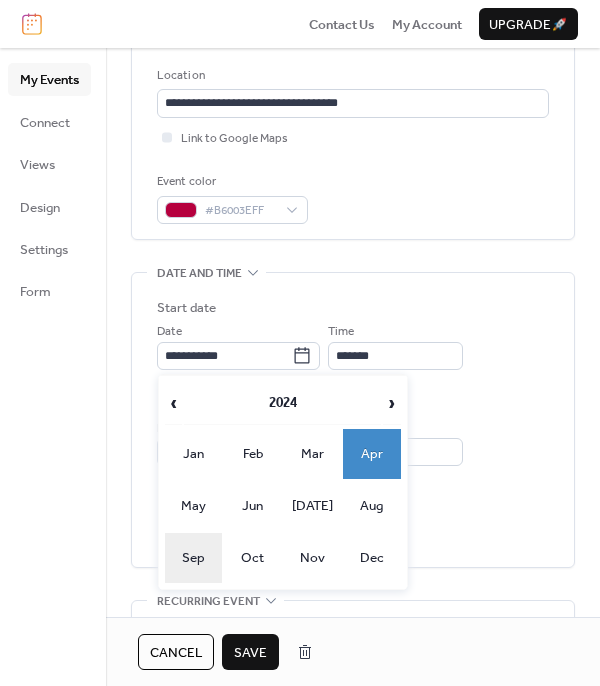 click on "Sep" at bounding box center [194, 558] 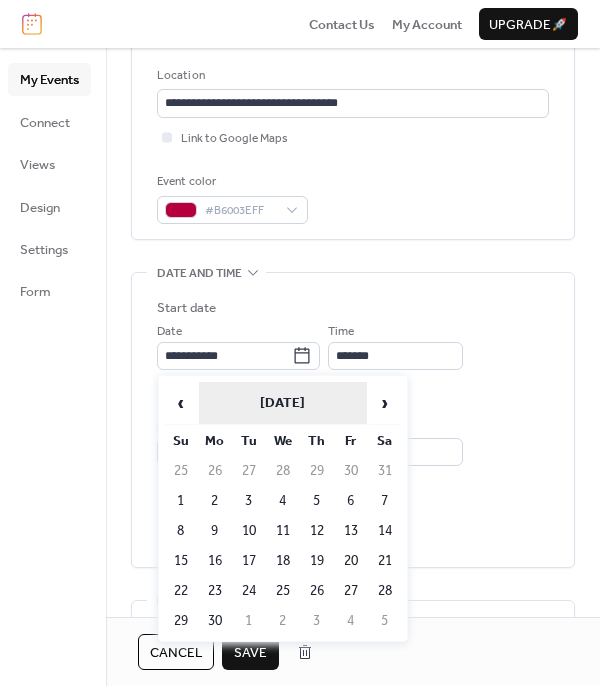click on "[DATE]" at bounding box center [283, 403] 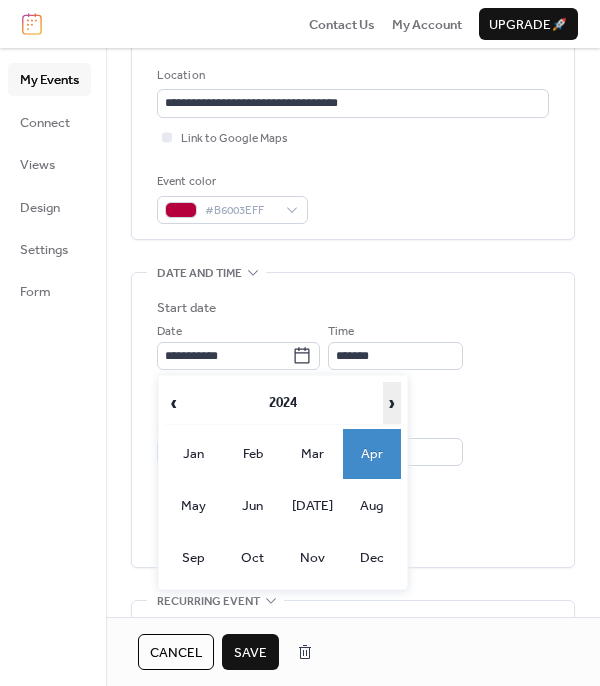 click on "›" at bounding box center [392, 403] 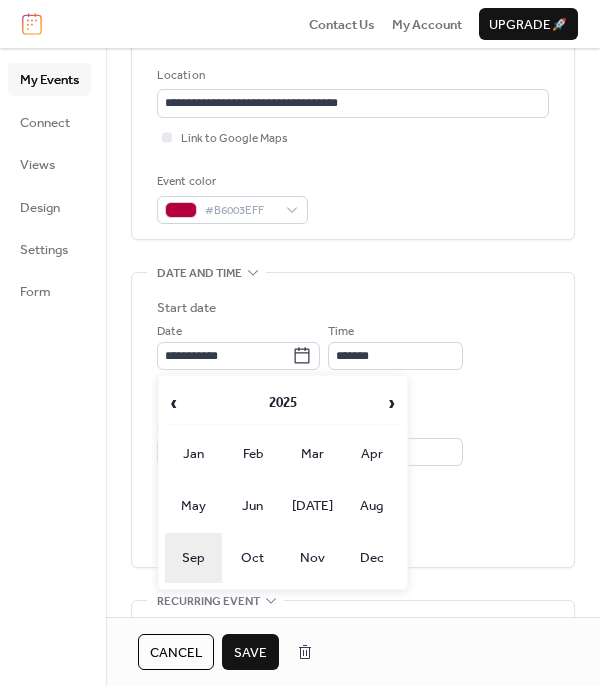 click on "Sep" at bounding box center (194, 558) 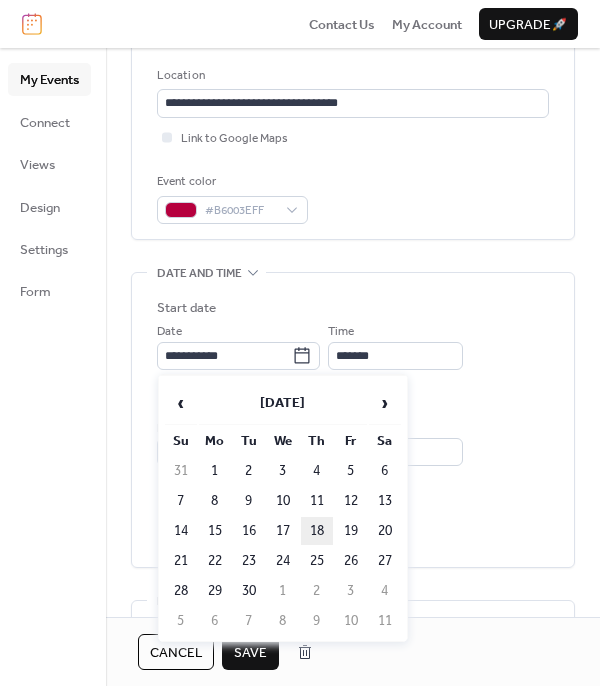 click on "18" at bounding box center (317, 531) 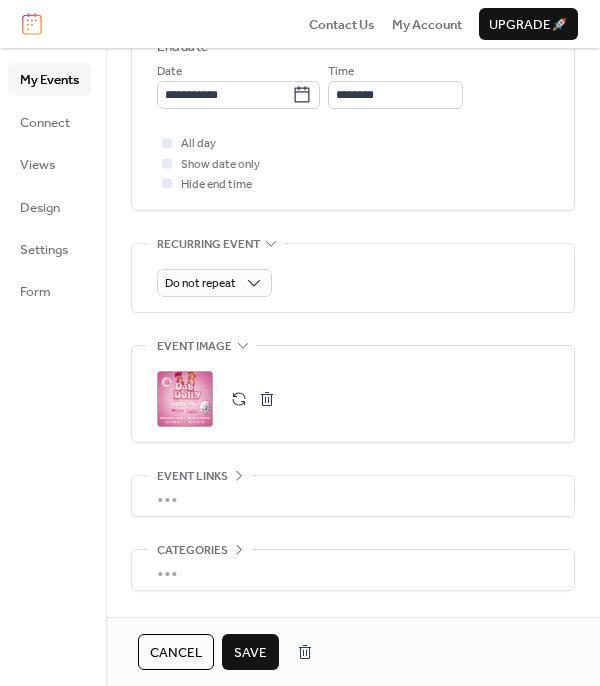 scroll, scrollTop: 769, scrollLeft: 0, axis: vertical 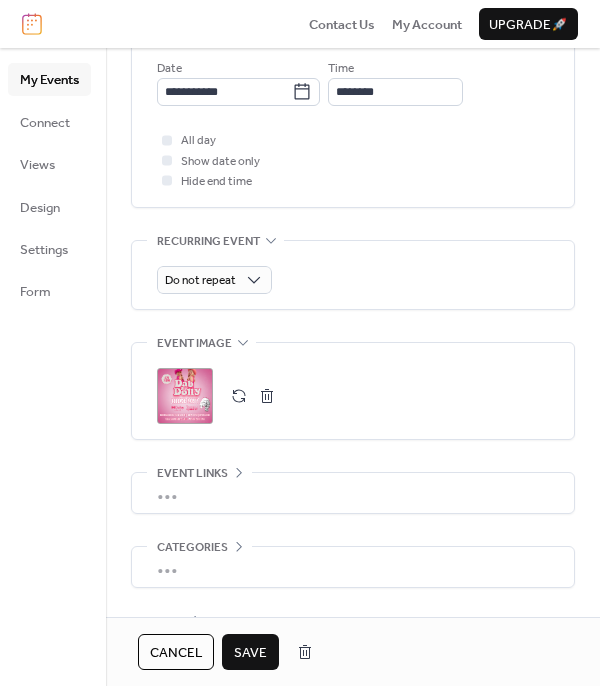 click at bounding box center (267, 396) 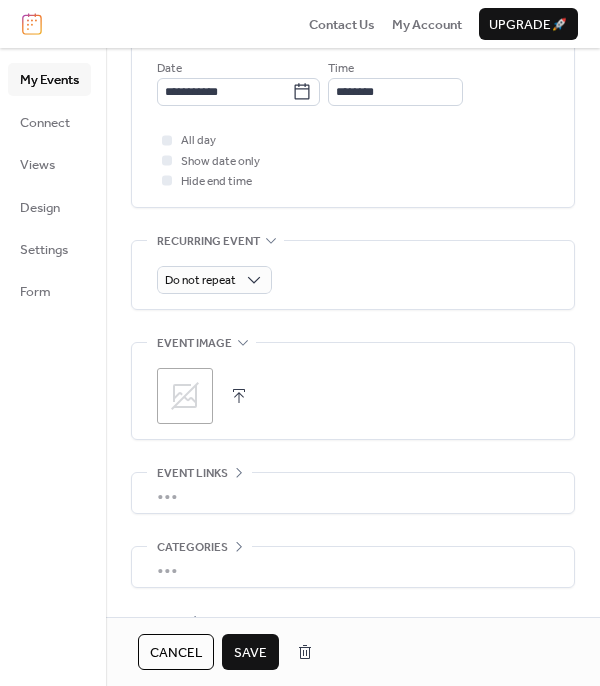 click 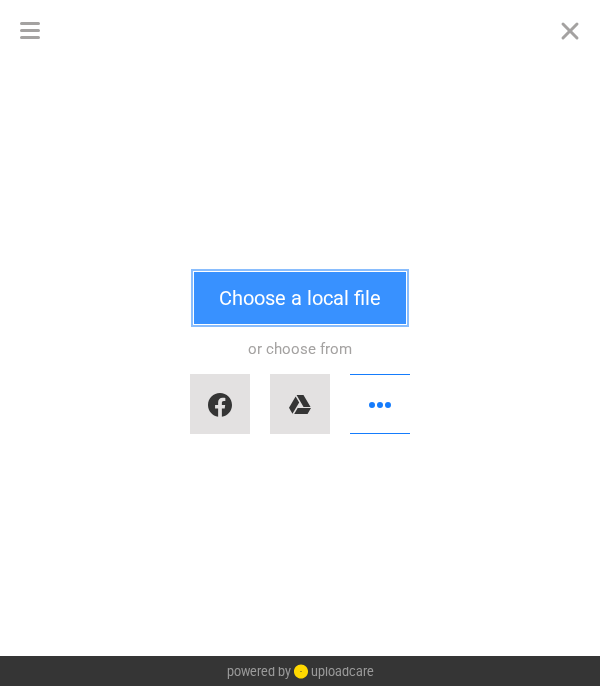 click on "Choose a local file" at bounding box center (300, 298) 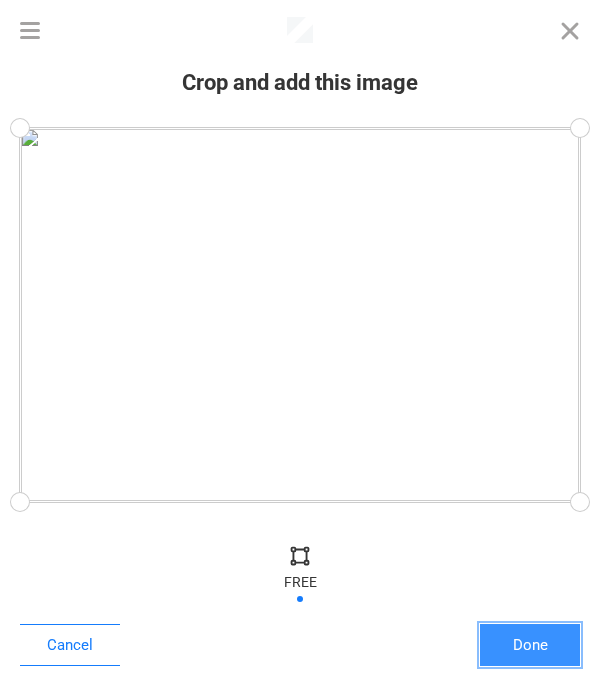 click on "Done" at bounding box center [530, 645] 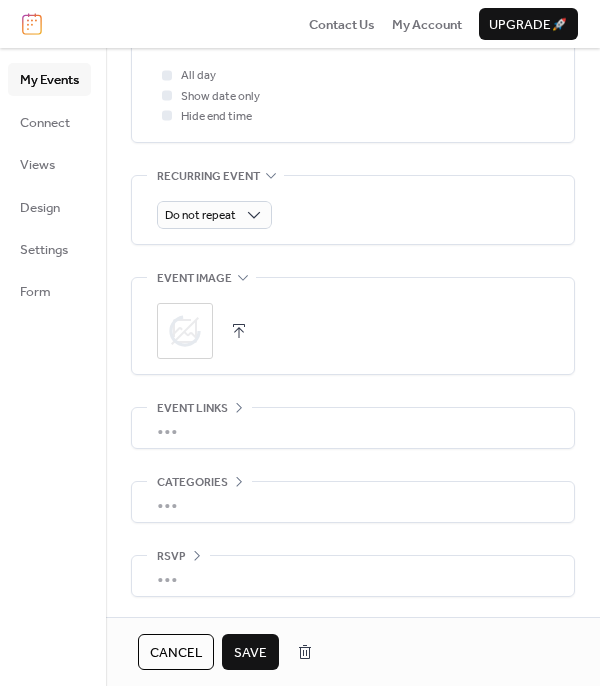 click on "•••" at bounding box center [353, 428] 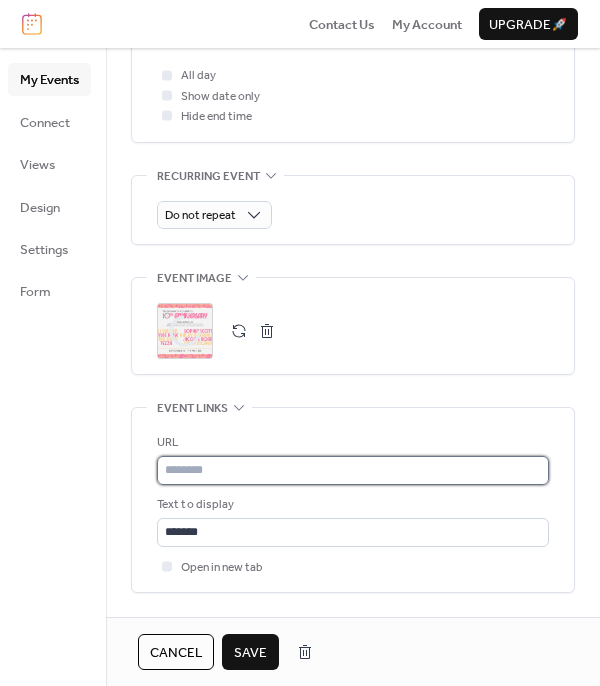 click at bounding box center (353, 470) 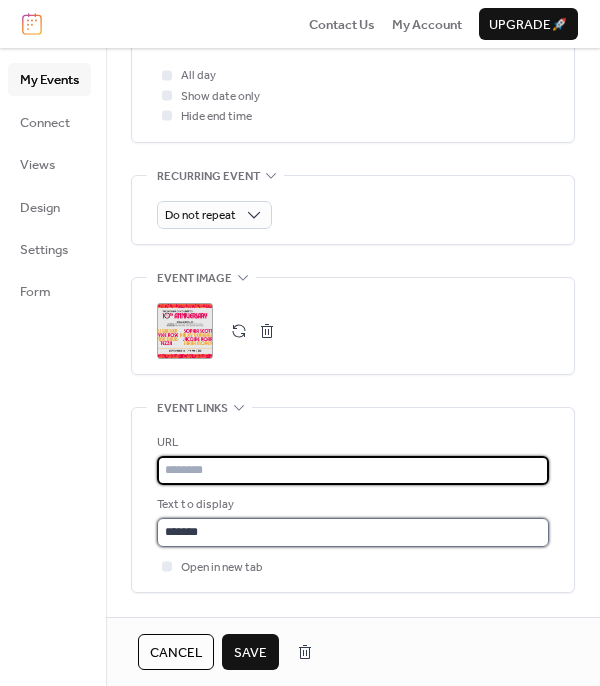 click on "*******" at bounding box center (353, 532) 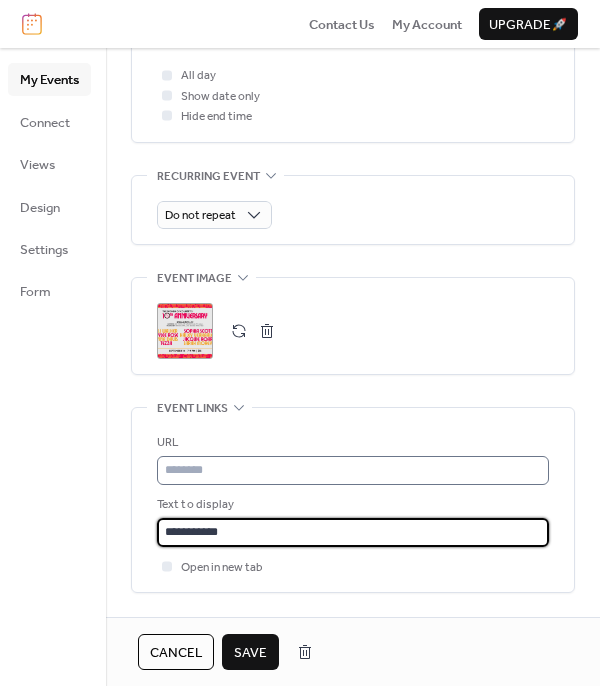 type on "**********" 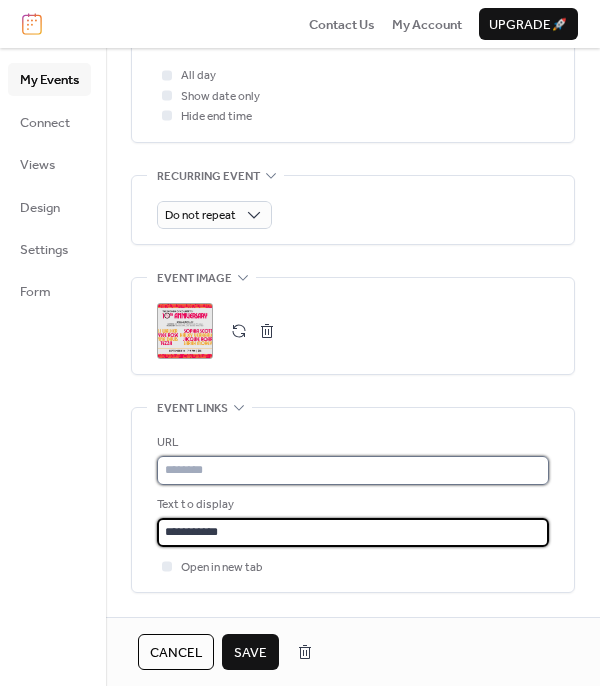 click at bounding box center [353, 470] 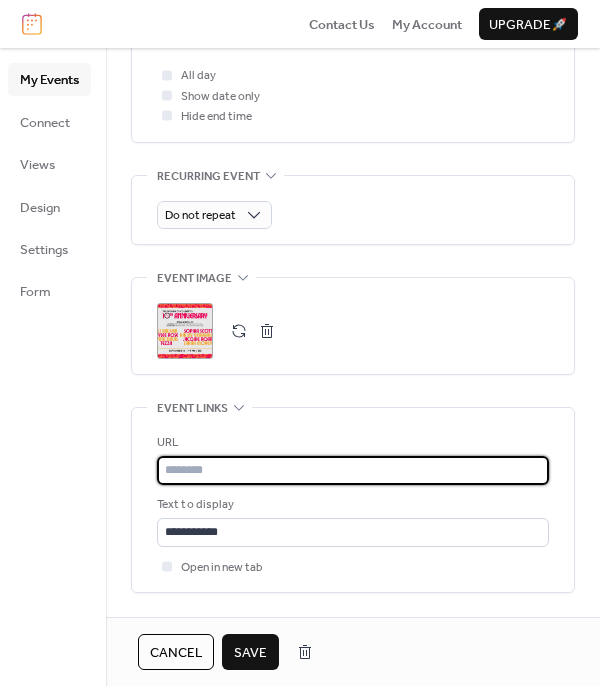 paste on "**********" 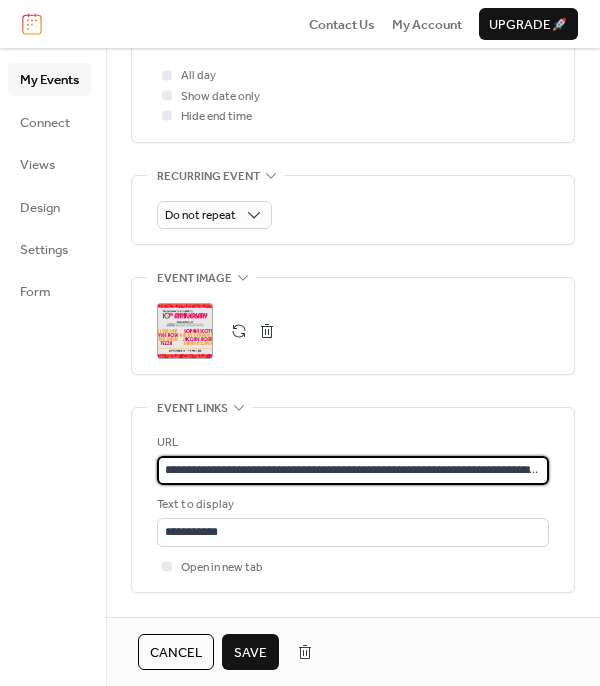 scroll, scrollTop: 0, scrollLeft: 216, axis: horizontal 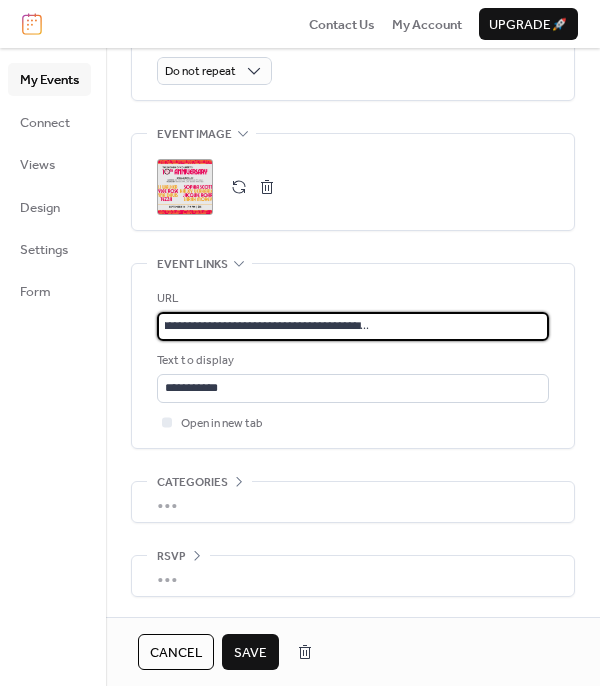 type on "**********" 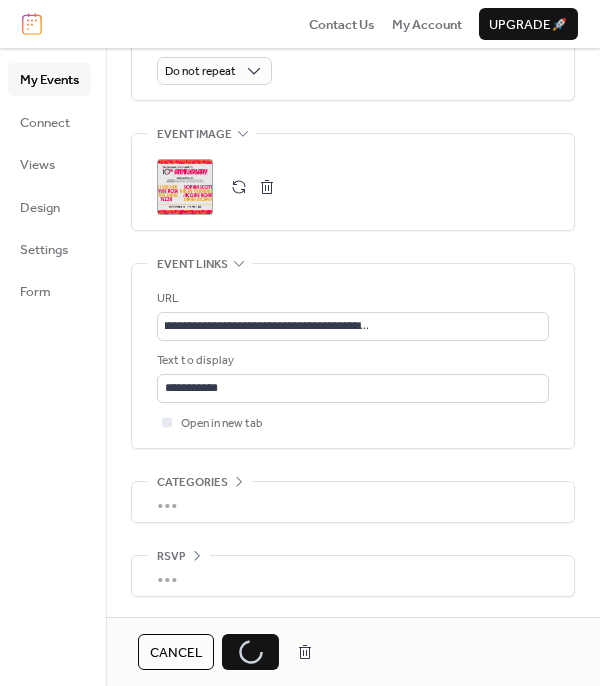 scroll, scrollTop: 0, scrollLeft: 0, axis: both 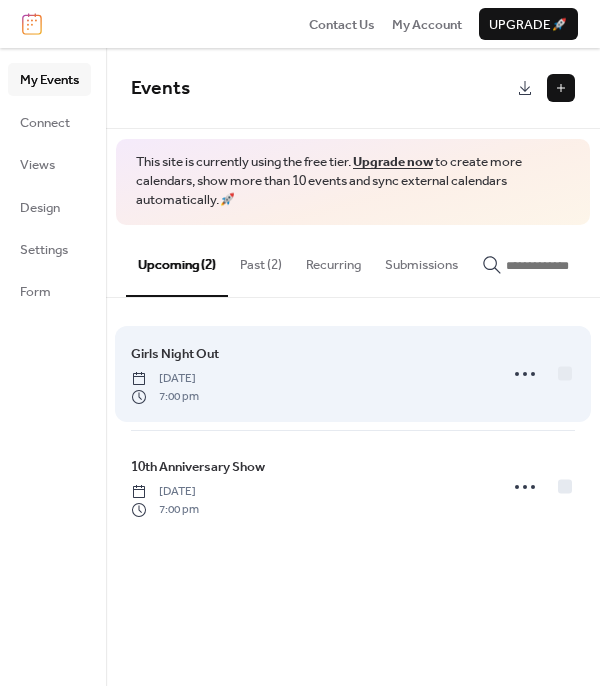 click on "Girls Night Out [DATE] 7:00 pm" at bounding box center (353, 374) 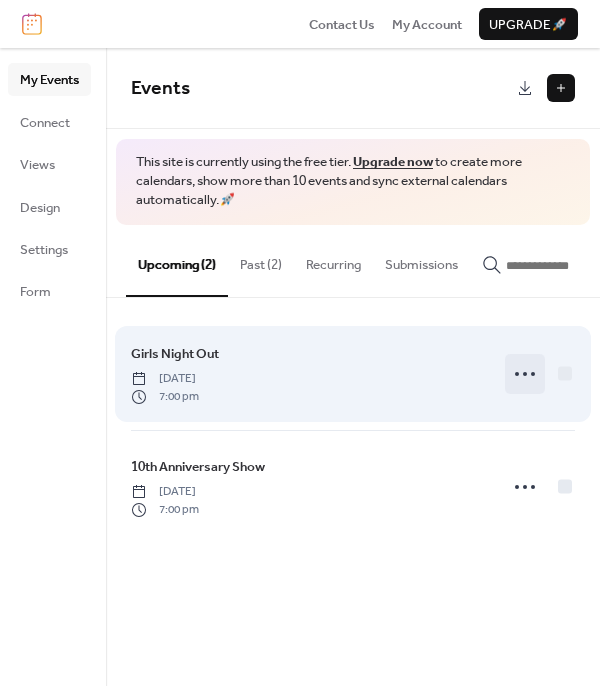 click 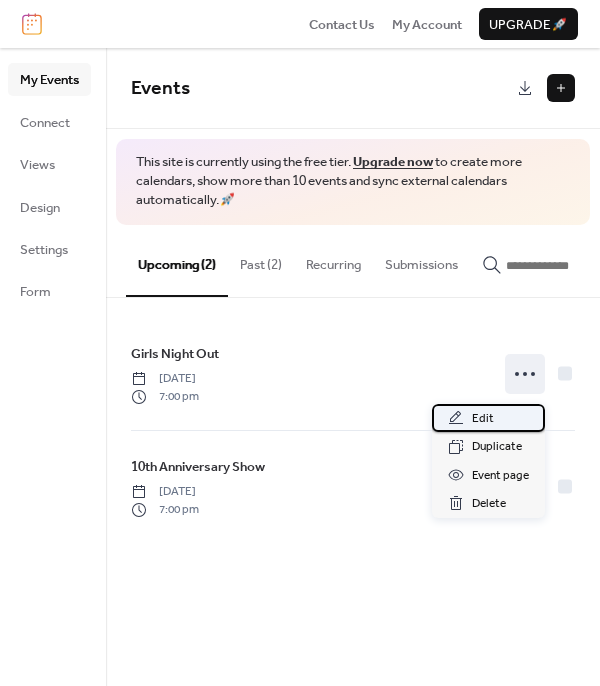 click on "Edit" at bounding box center (488, 418) 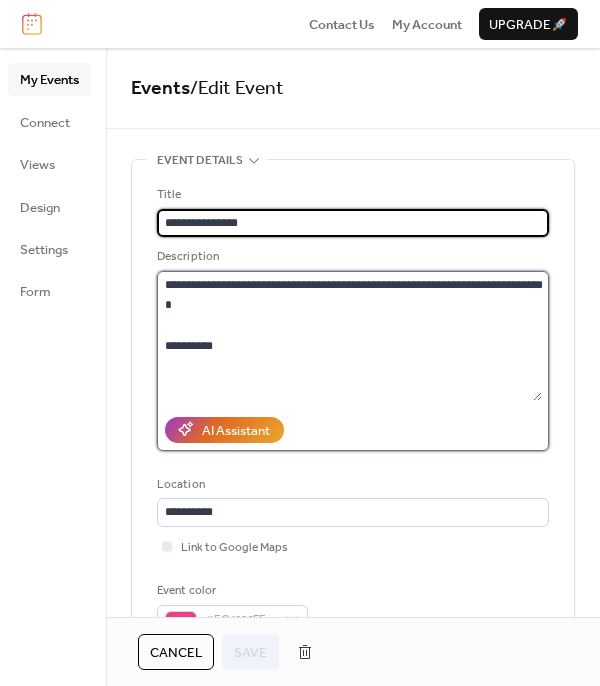 click on "**********" at bounding box center (349, 336) 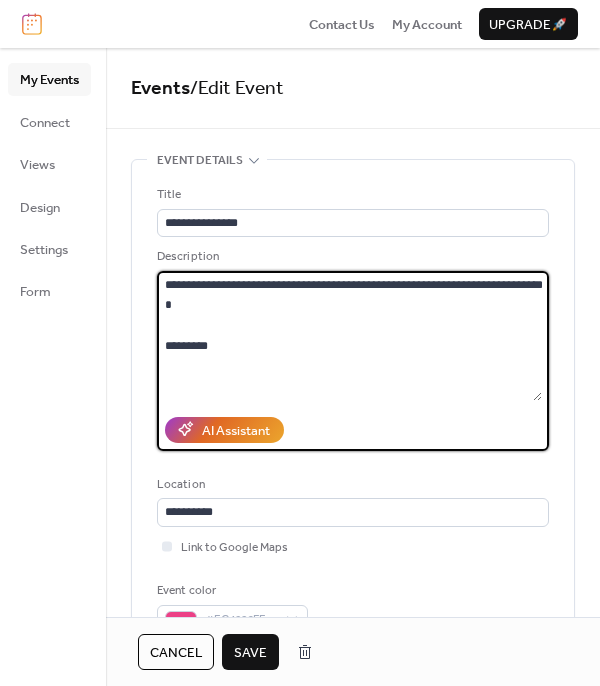paste on "**********" 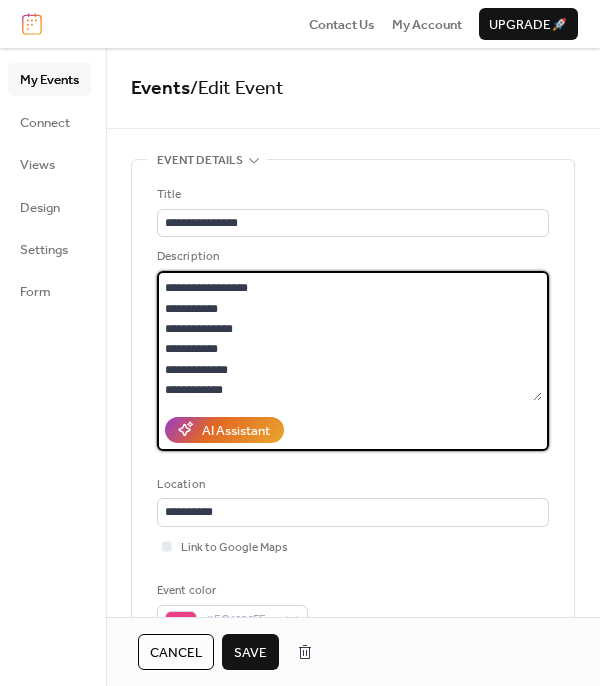 scroll, scrollTop: 81, scrollLeft: 0, axis: vertical 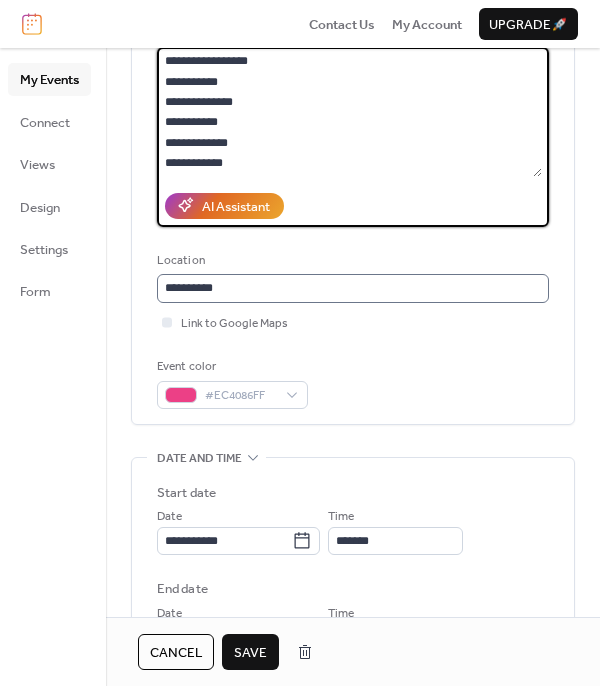 type on "**********" 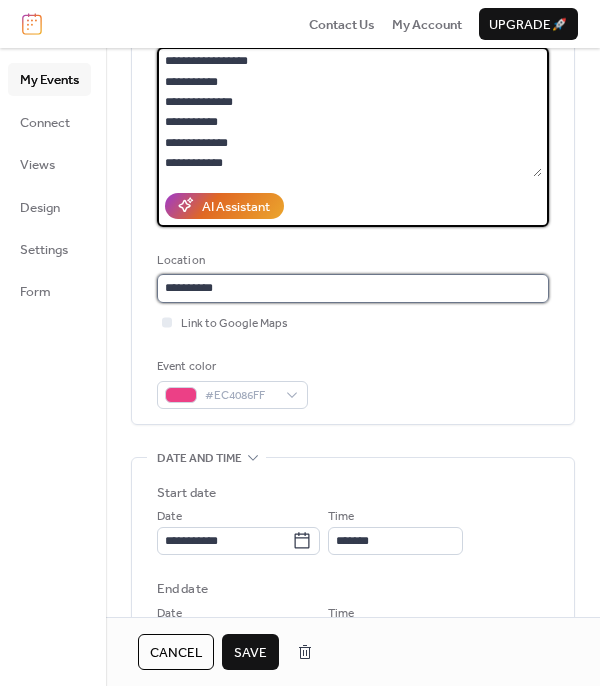 click on "**********" at bounding box center [353, 288] 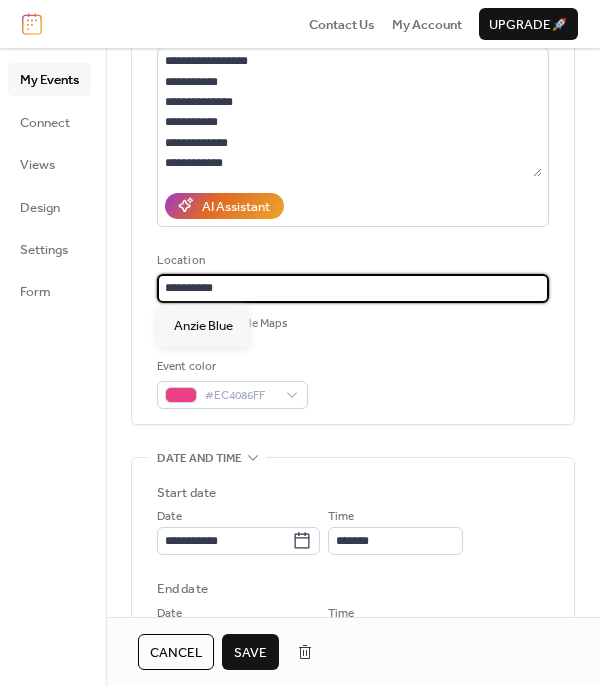 type on "**********" 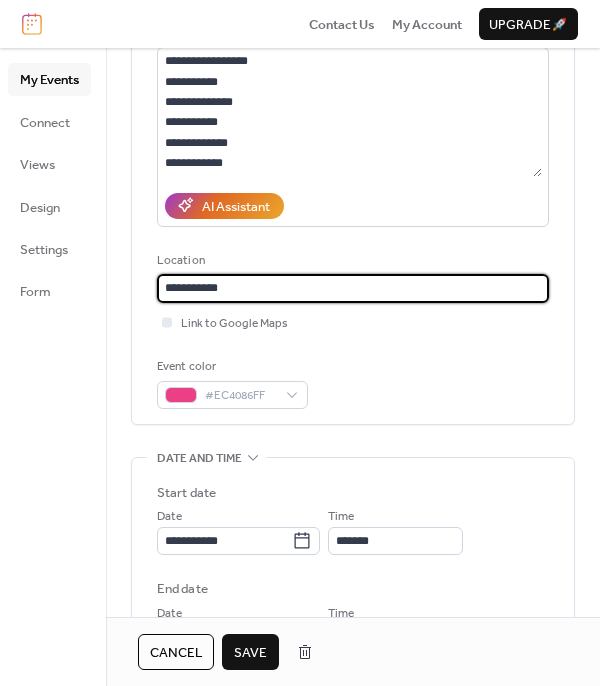drag, startPoint x: 232, startPoint y: 284, endPoint x: -34, endPoint y: 284, distance: 266 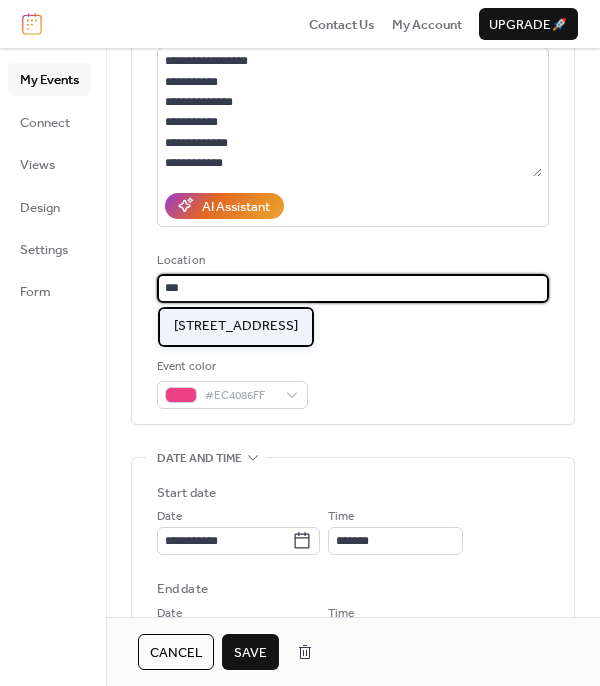 click on "[STREET_ADDRESS]" at bounding box center (236, 326) 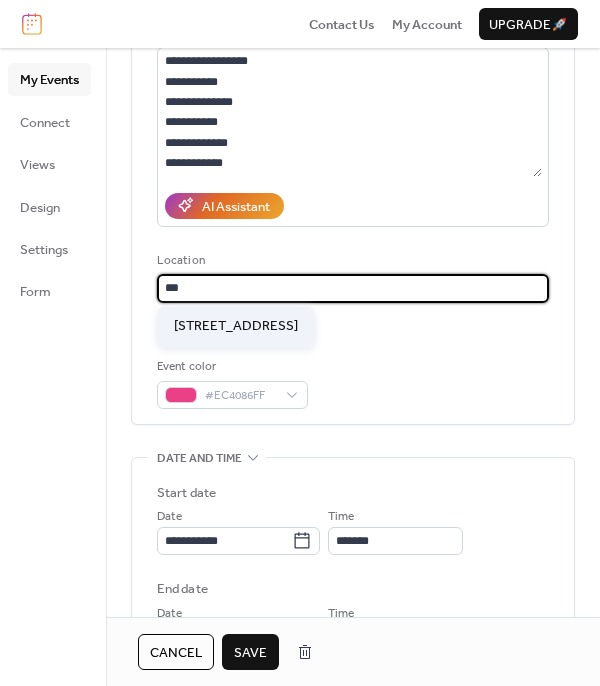 type on "**********" 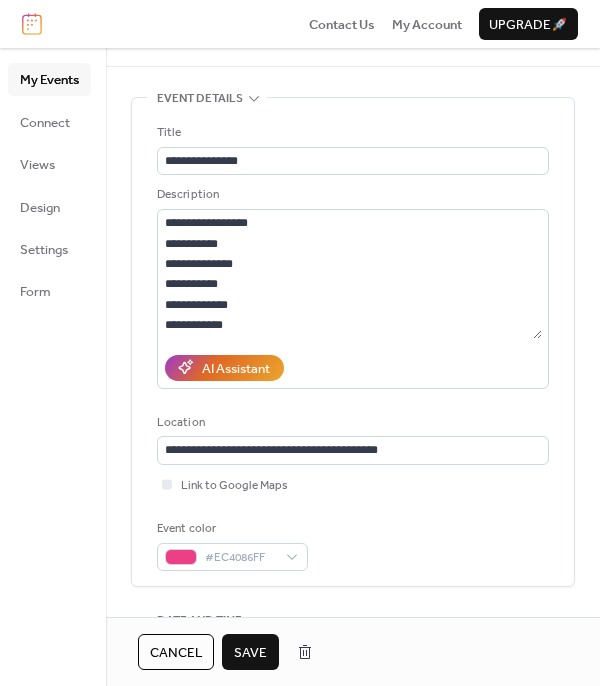 scroll, scrollTop: 42, scrollLeft: 0, axis: vertical 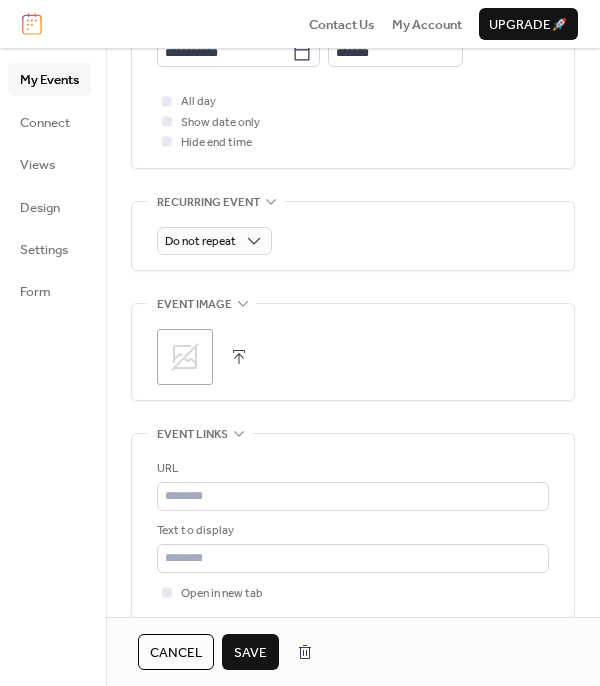 click at bounding box center (239, 357) 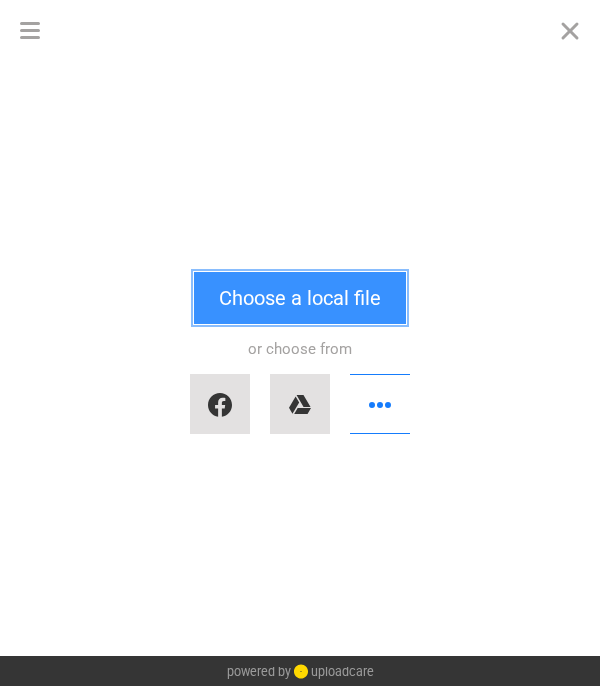 click on "Choose a local file" at bounding box center [300, 298] 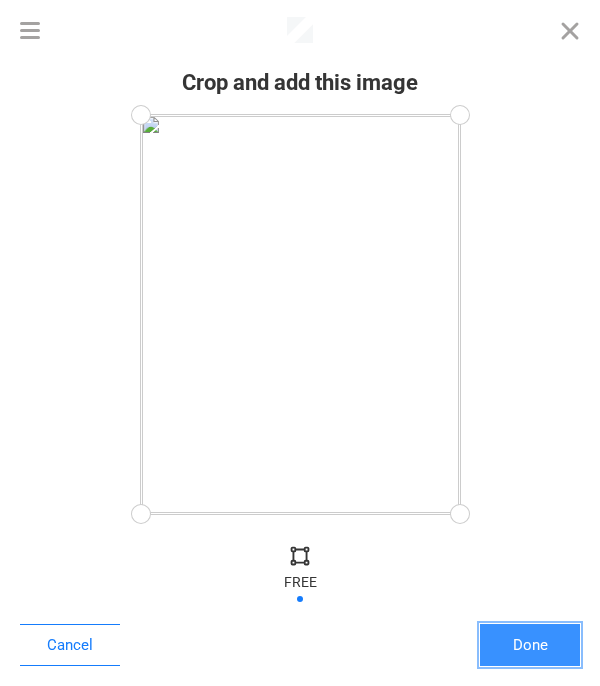 click on "Done" at bounding box center [530, 645] 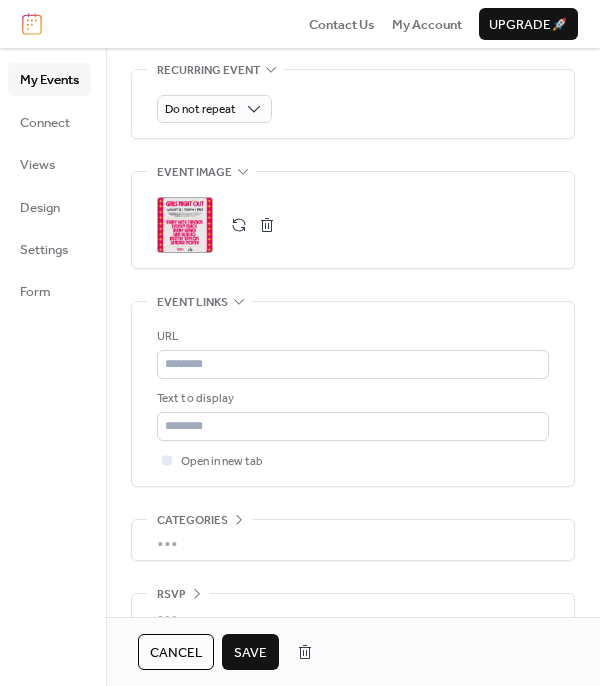 scroll, scrollTop: 978, scrollLeft: 0, axis: vertical 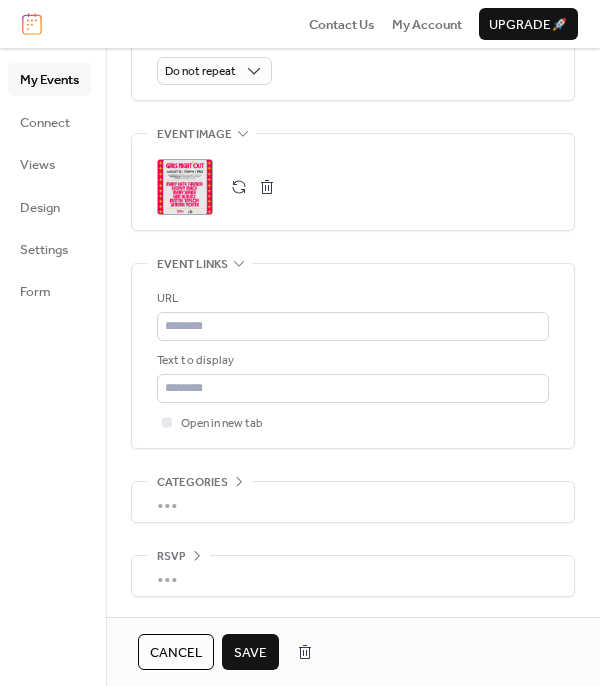 click on "Save" at bounding box center [250, 652] 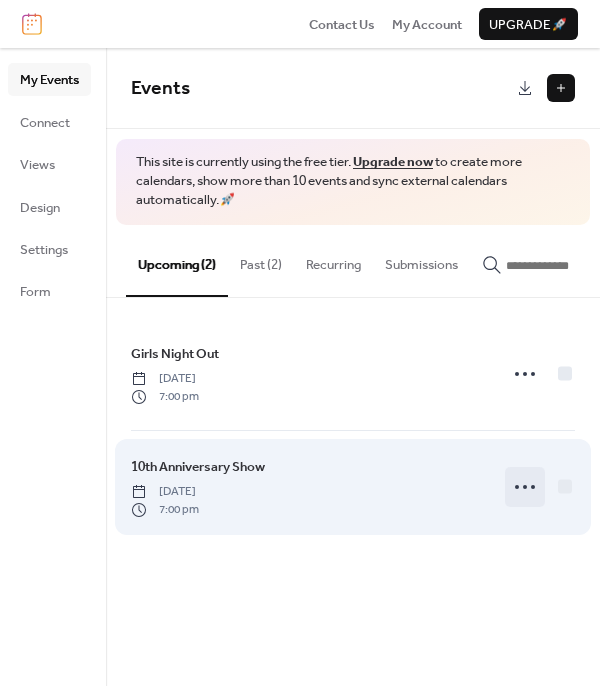 click 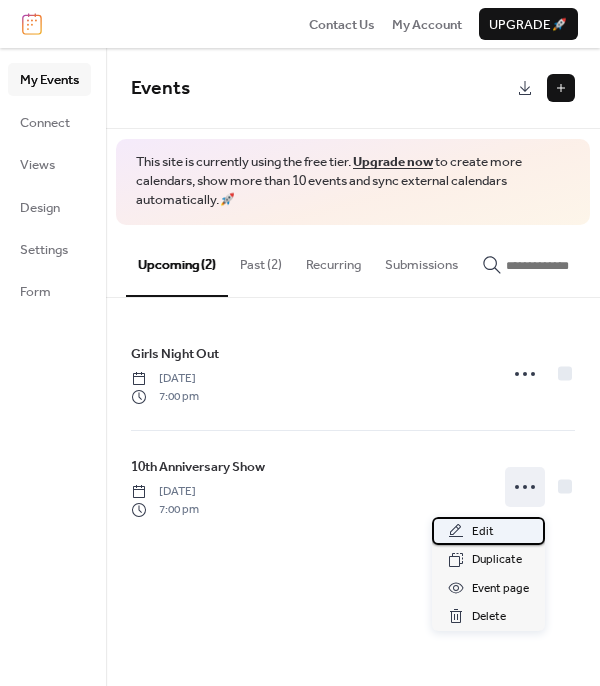 click on "Edit" at bounding box center (488, 531) 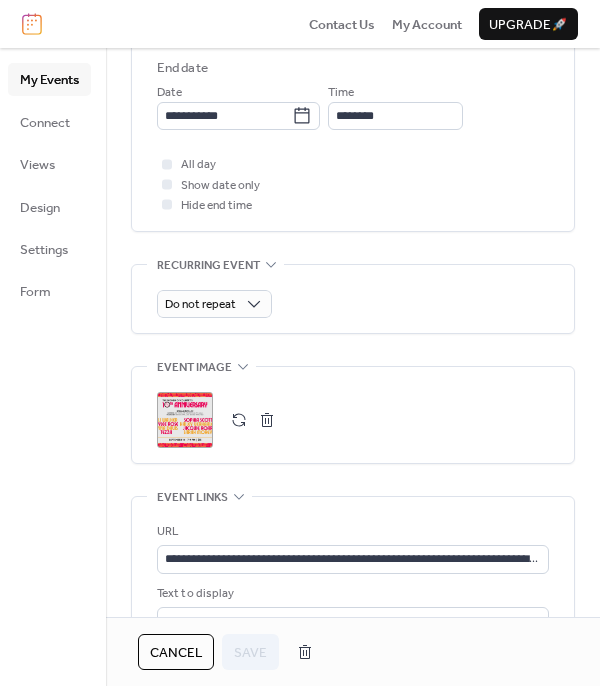 scroll, scrollTop: 746, scrollLeft: 0, axis: vertical 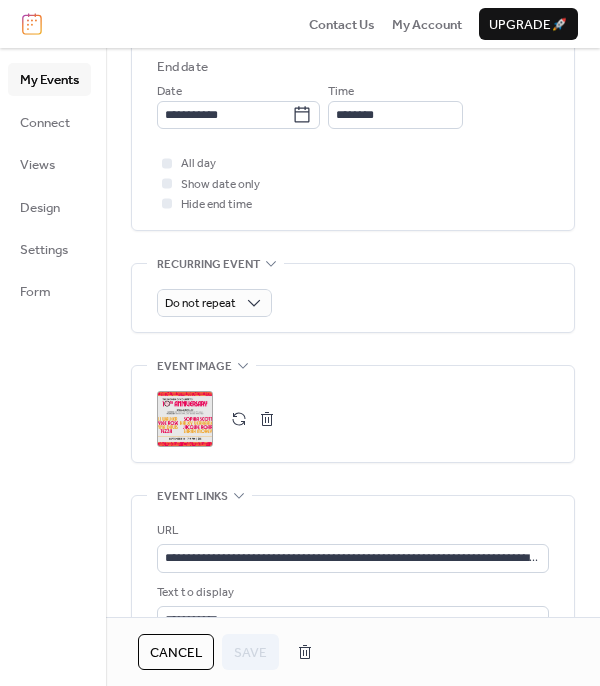 click at bounding box center [267, 419] 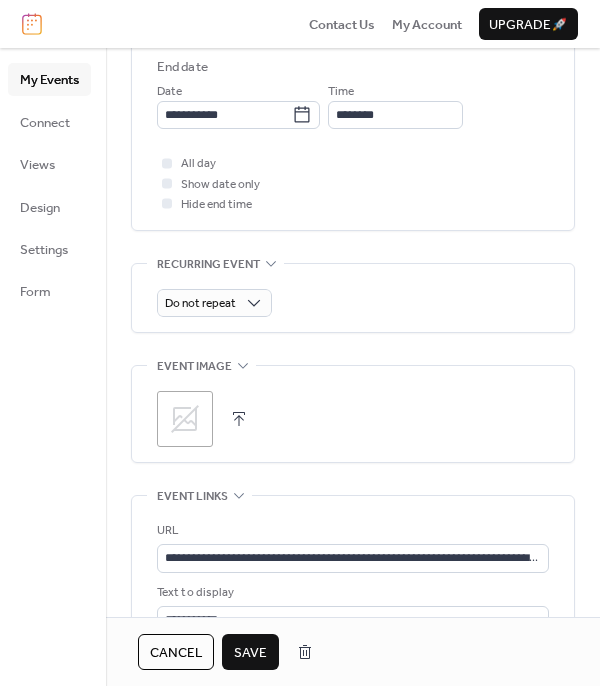 click on ";" at bounding box center (185, 419) 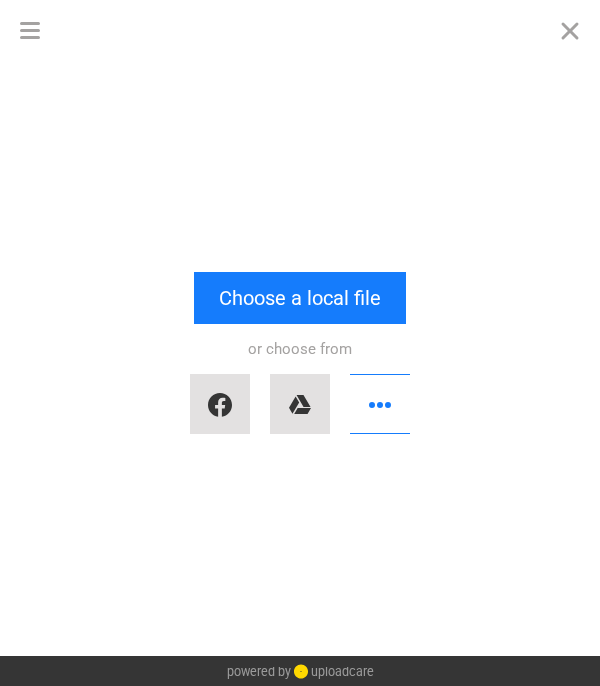 click on "Drop a file here drag & drop any files or Upload files from your computer Choose a local file or choose from" at bounding box center [300, 358] 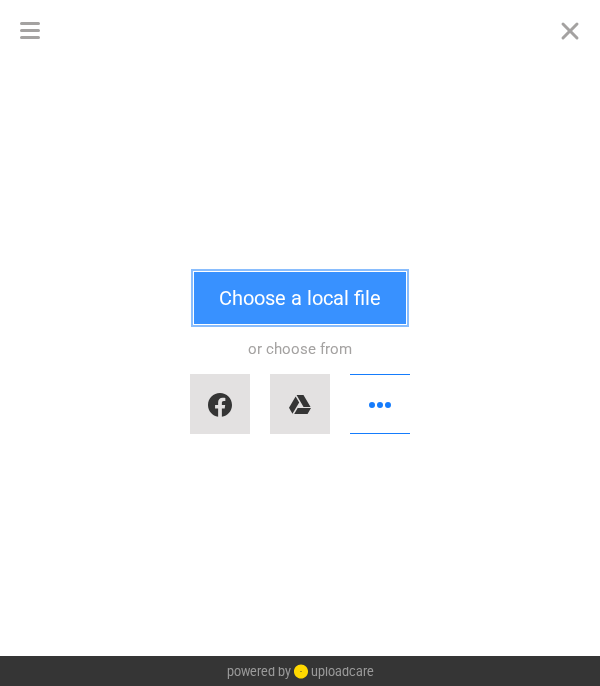 click on "Choose a local file" at bounding box center [300, 298] 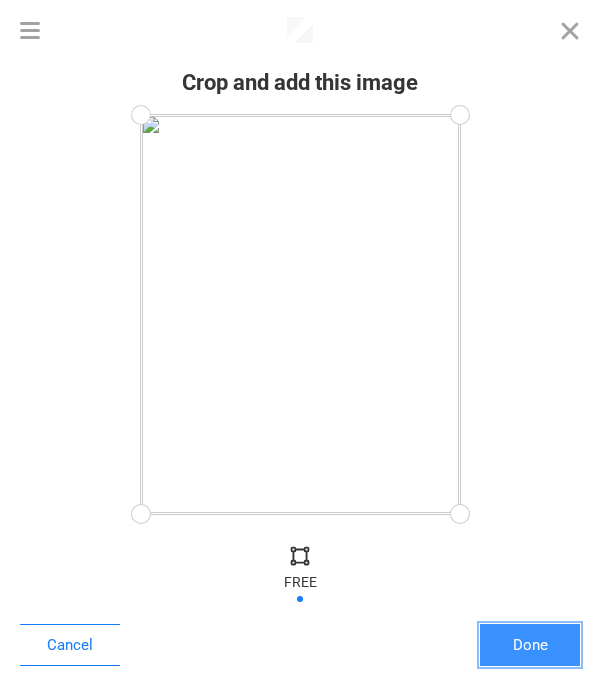 click on "Done" at bounding box center (530, 645) 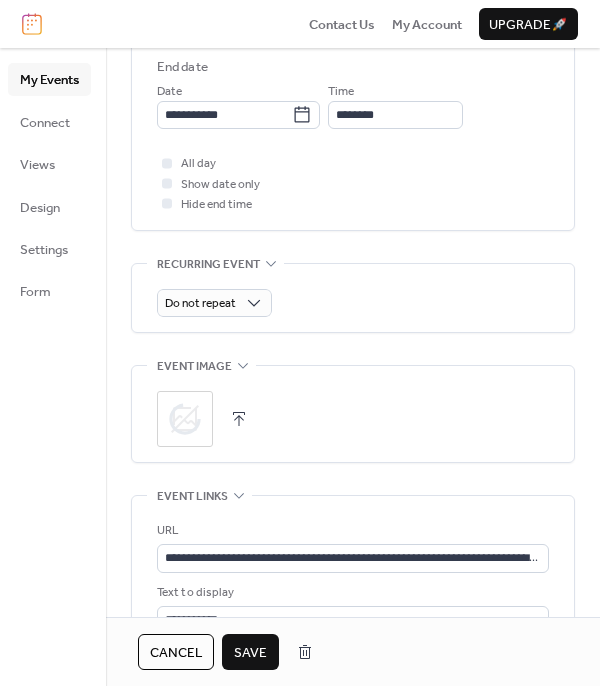 click on "Save" at bounding box center [250, 653] 